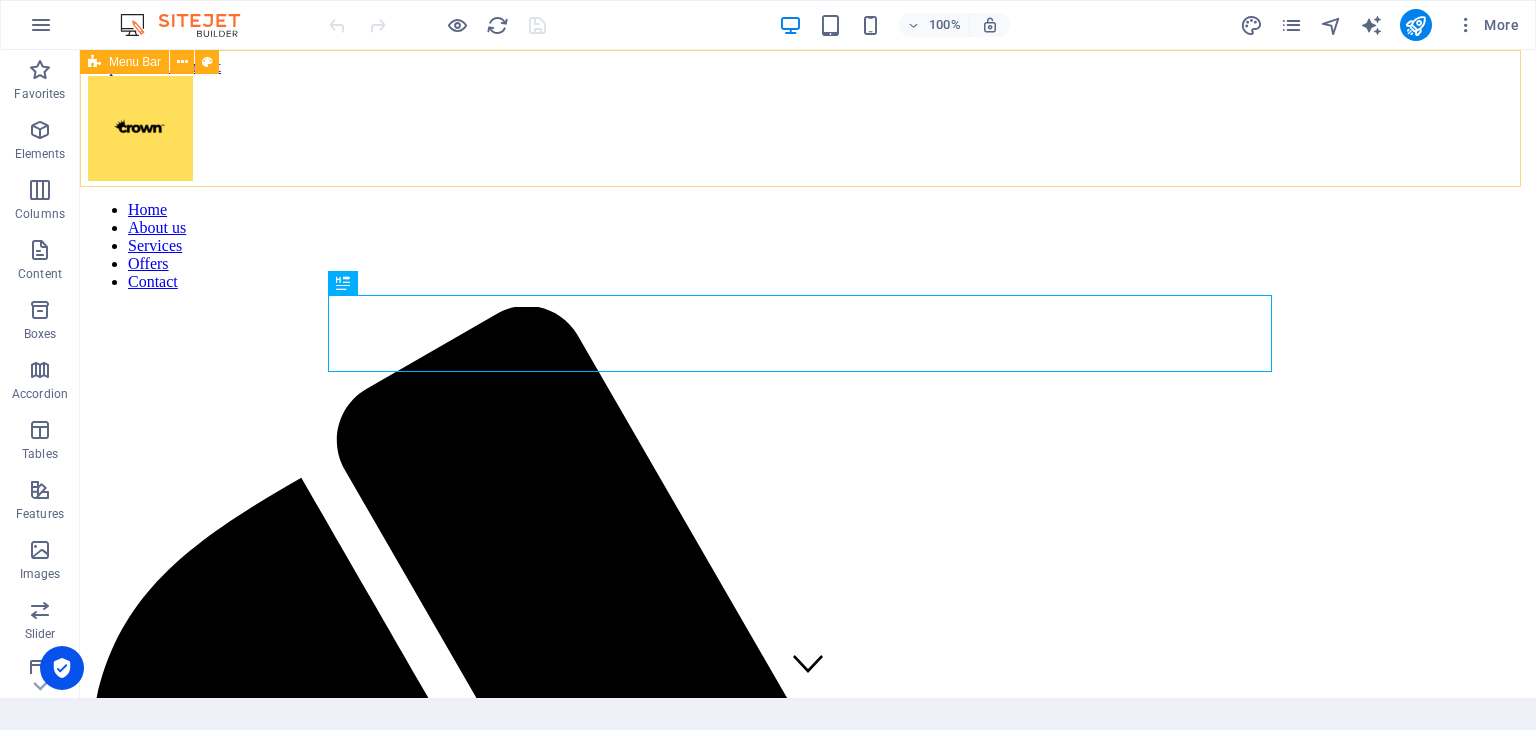 scroll, scrollTop: 0, scrollLeft: 0, axis: both 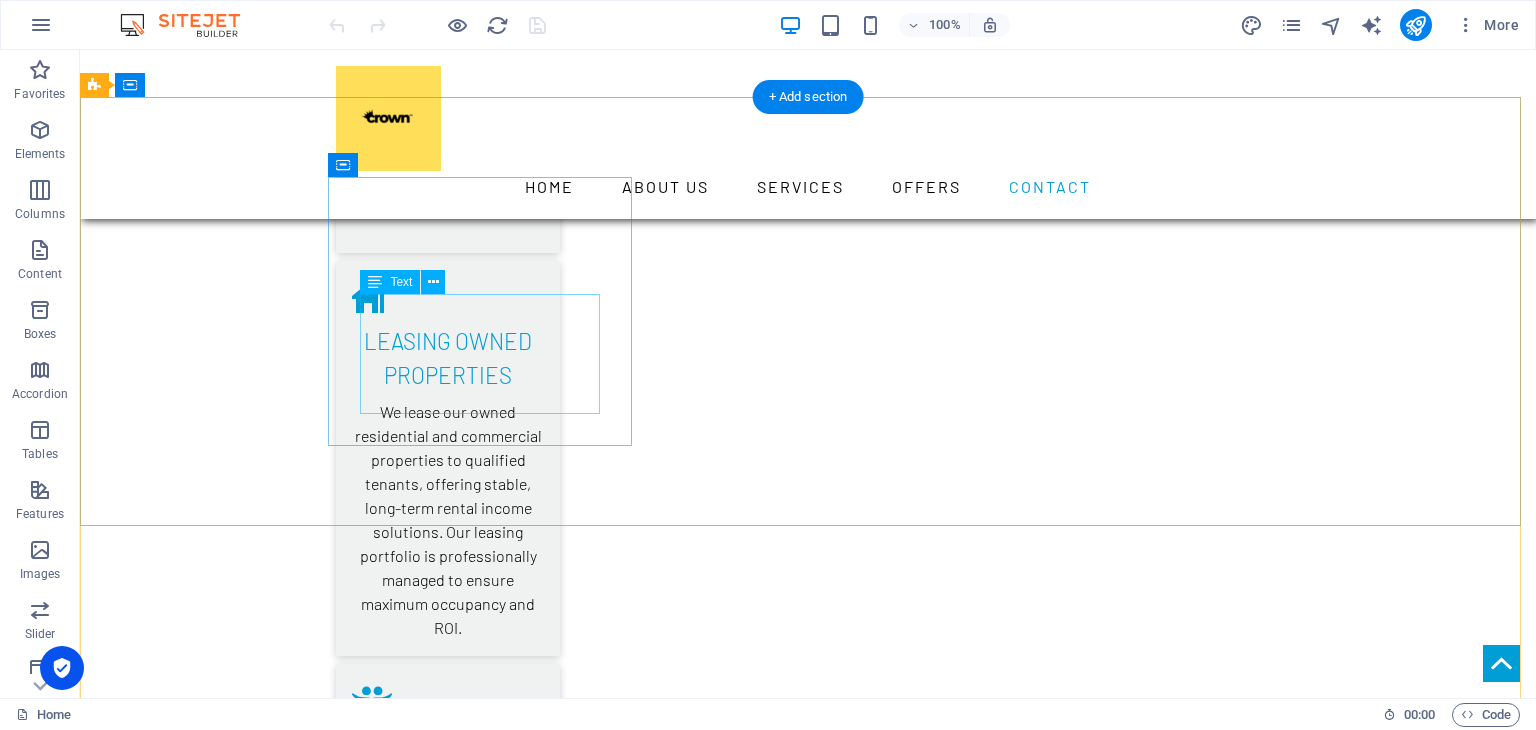 click on "Crown Castle International [STREET_ADDRESS]" at bounding box center [248, 5046] 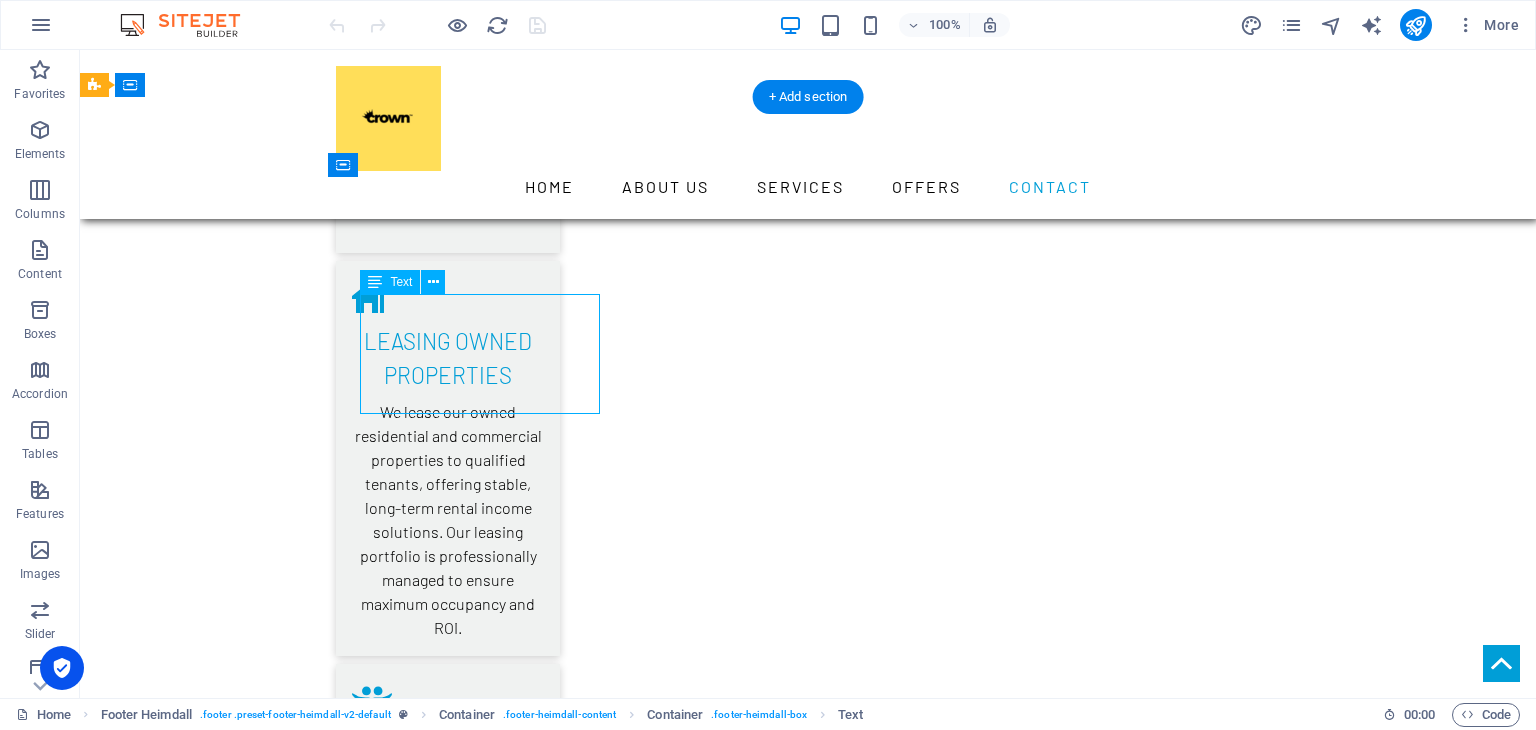 click on "Crown Castle International [STREET_ADDRESS]" at bounding box center [248, 5046] 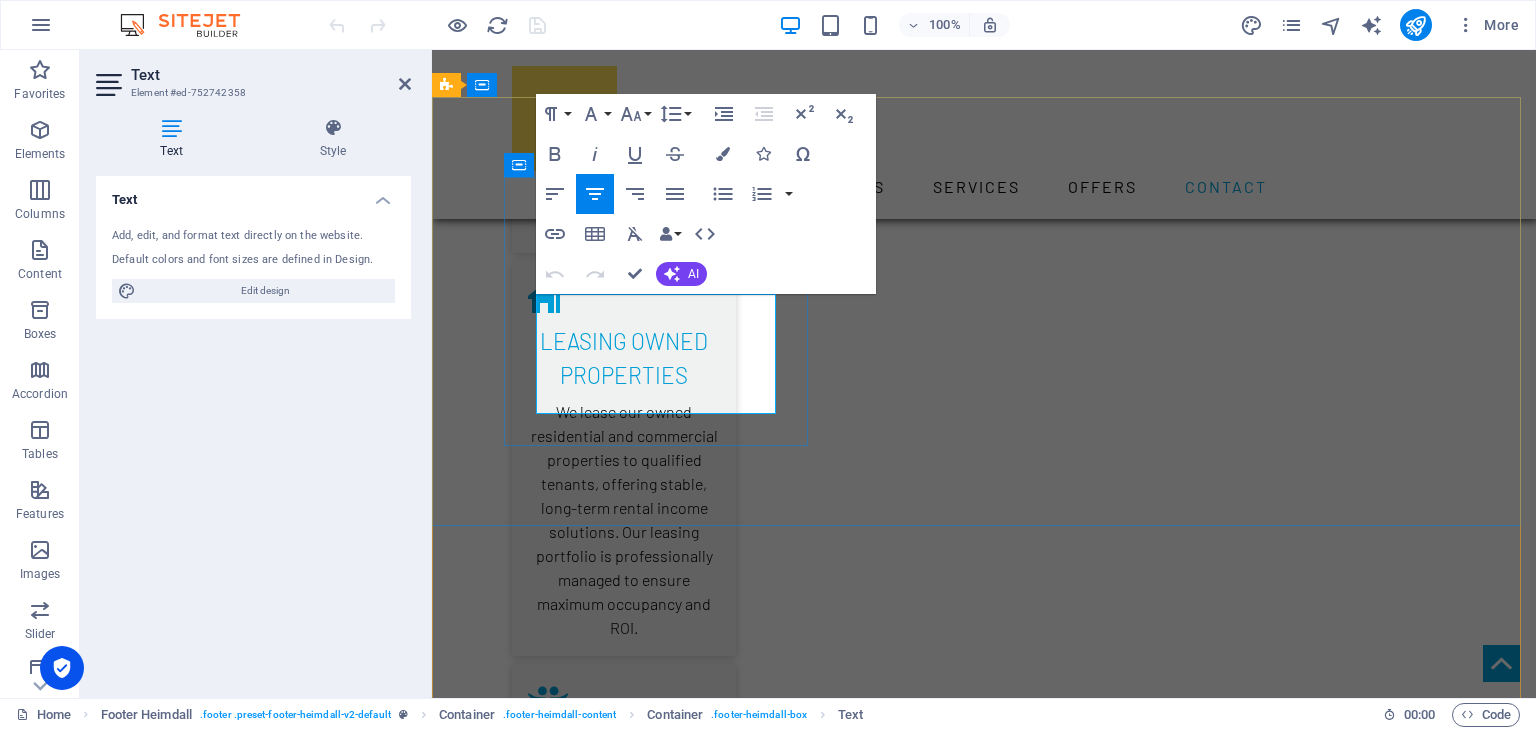 click on "[GEOGRAPHIC_DATA]" at bounding box center (600, 5094) 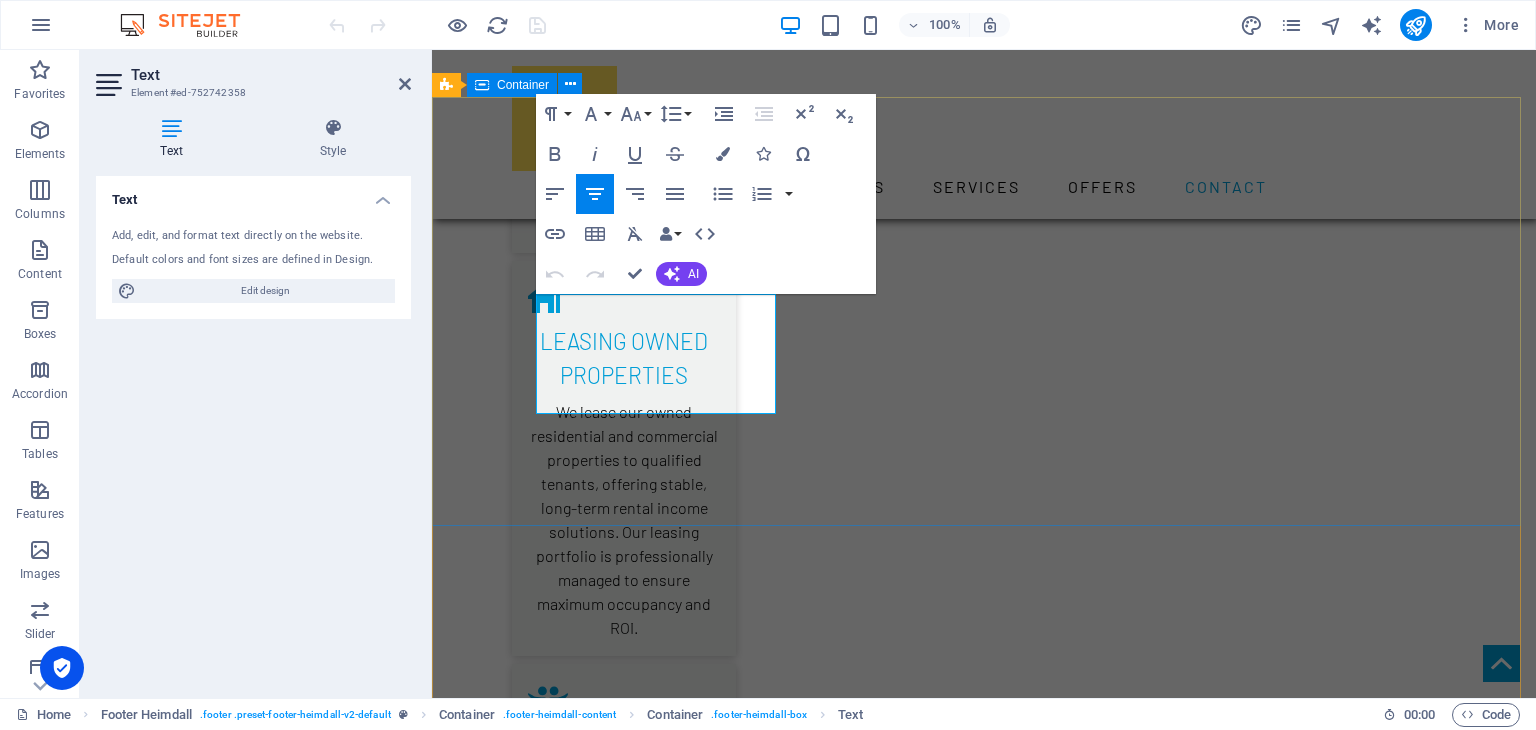 click on "Address   [GEOGRAPHIC_DATA][STREET_ADDRESS] Contact Call us:   [PHONE_NUMBER], [PHONE_NUMBER] [EMAIL_ADDRESS][DOMAIN_NAME] Social media Links     crowncastleproperties     crowncastleproperties     crowncastlerocks" at bounding box center (984, 5679) 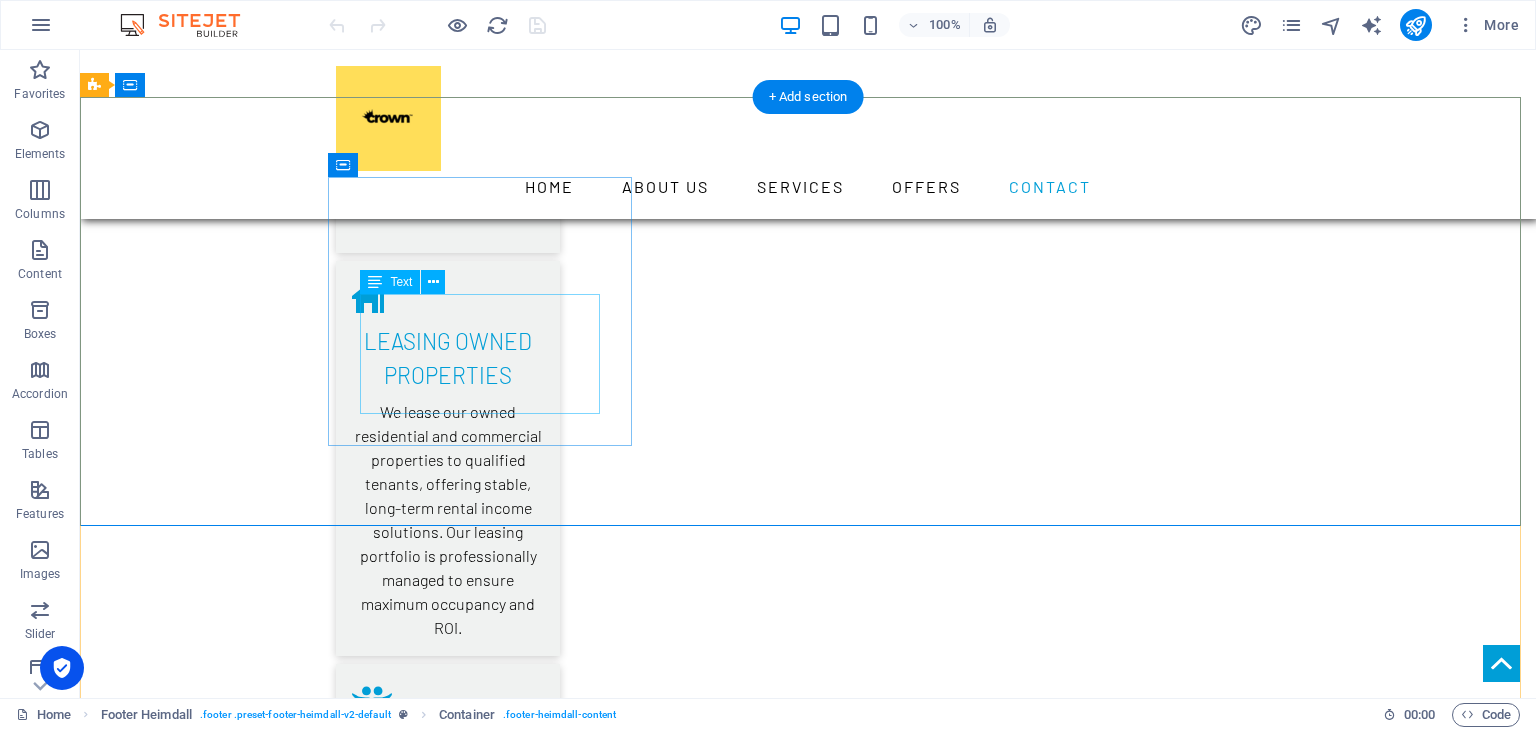 click on "Crown Castle International [STREET_ADDRESS]" at bounding box center [248, 5046] 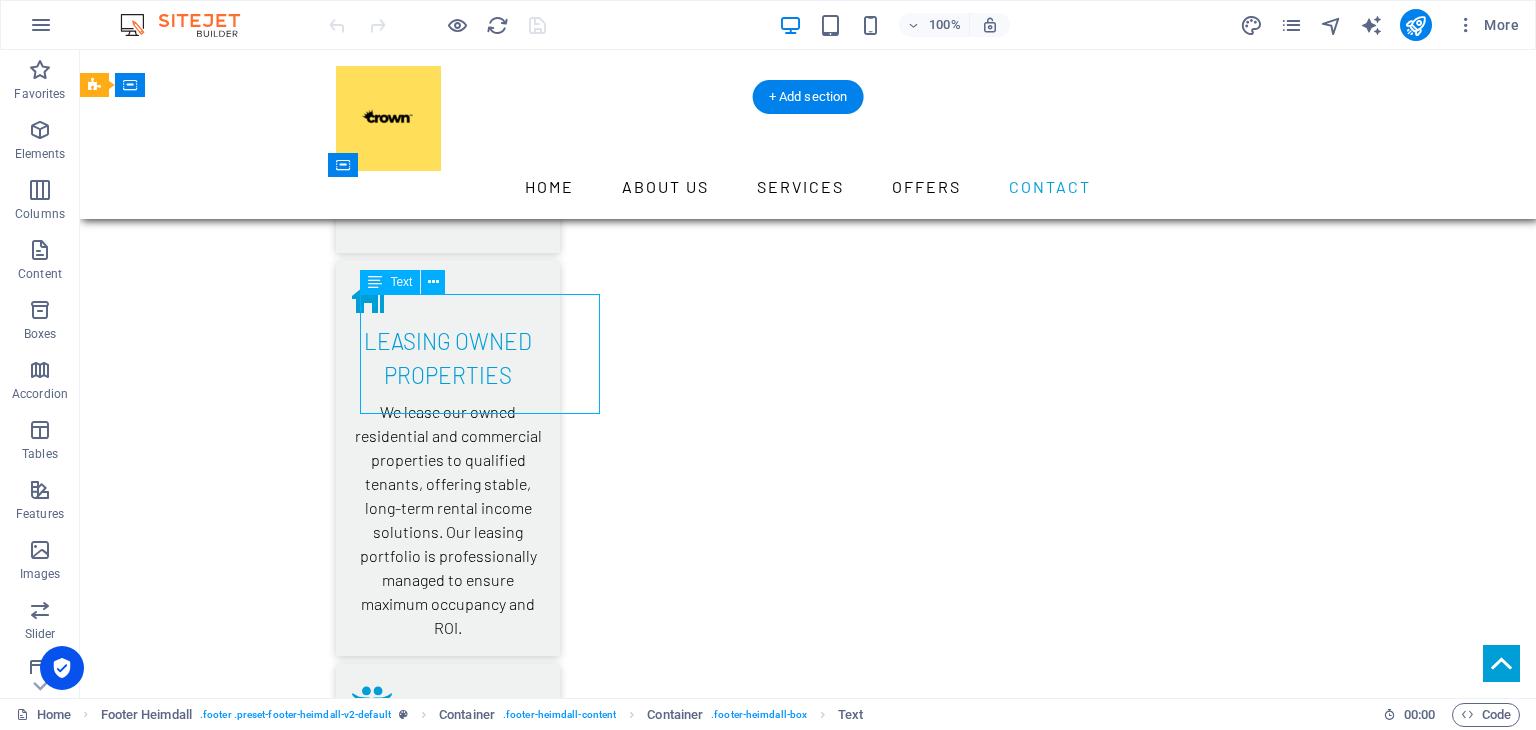 click on "Crown Castle International [STREET_ADDRESS]" at bounding box center (248, 5046) 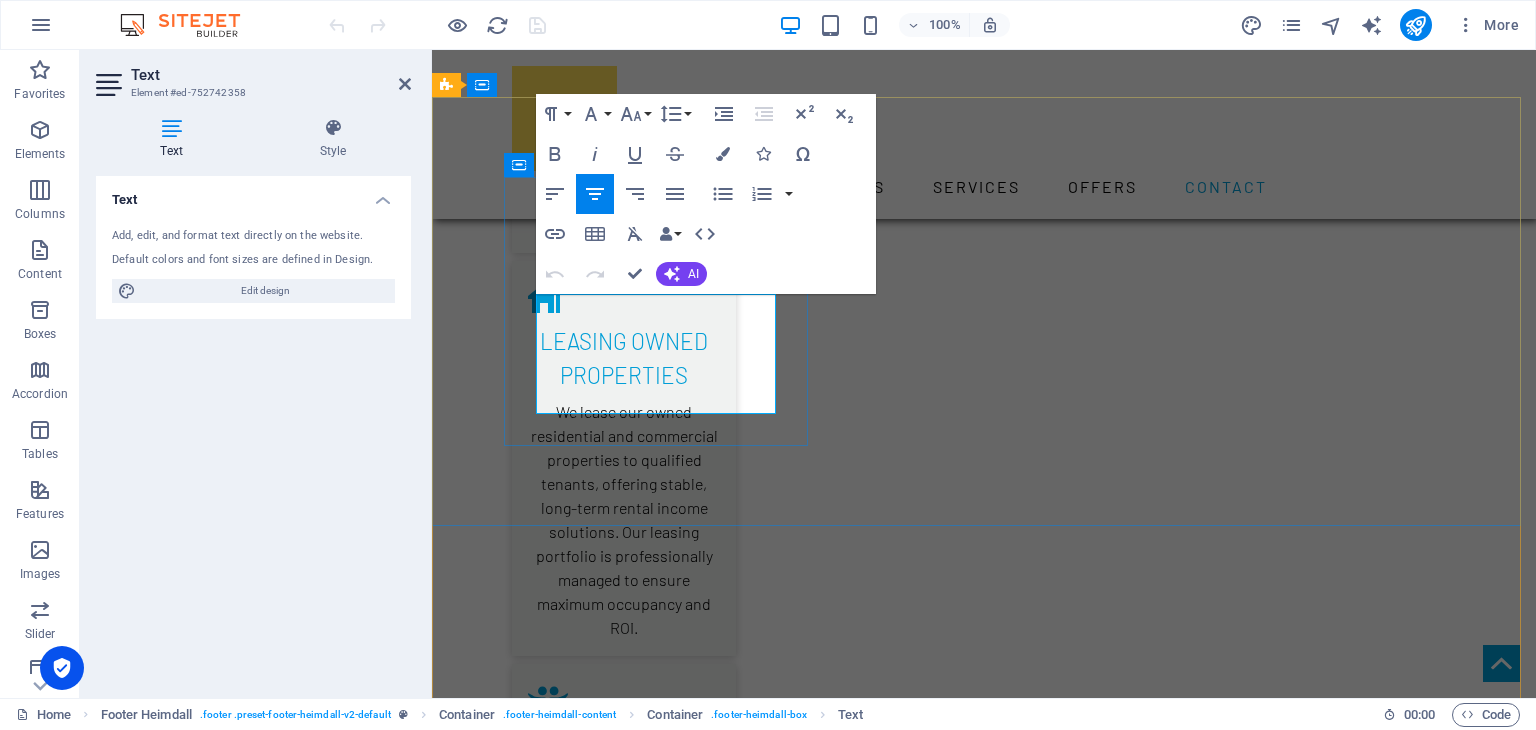 click on "[GEOGRAPHIC_DATA]" at bounding box center (600, 5094) 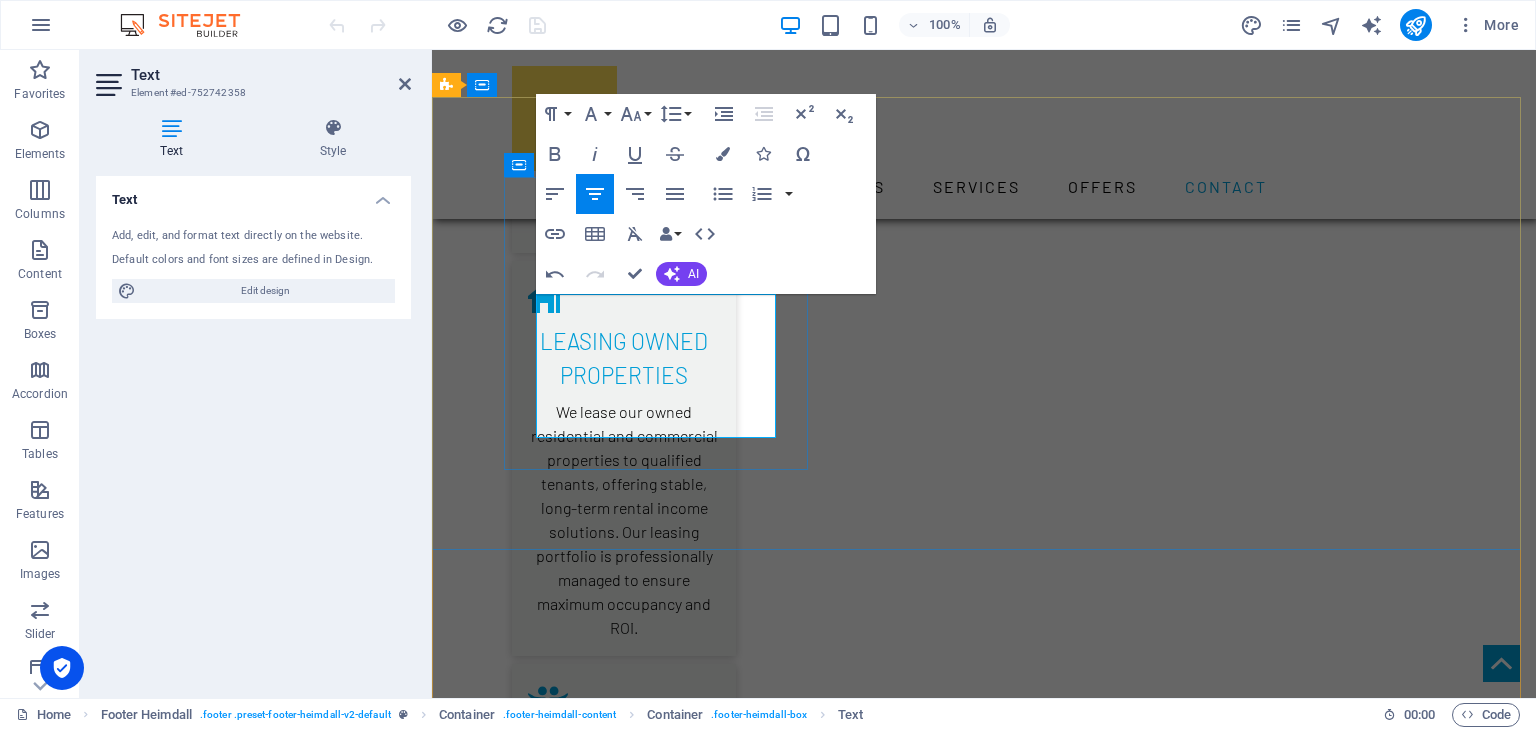 type 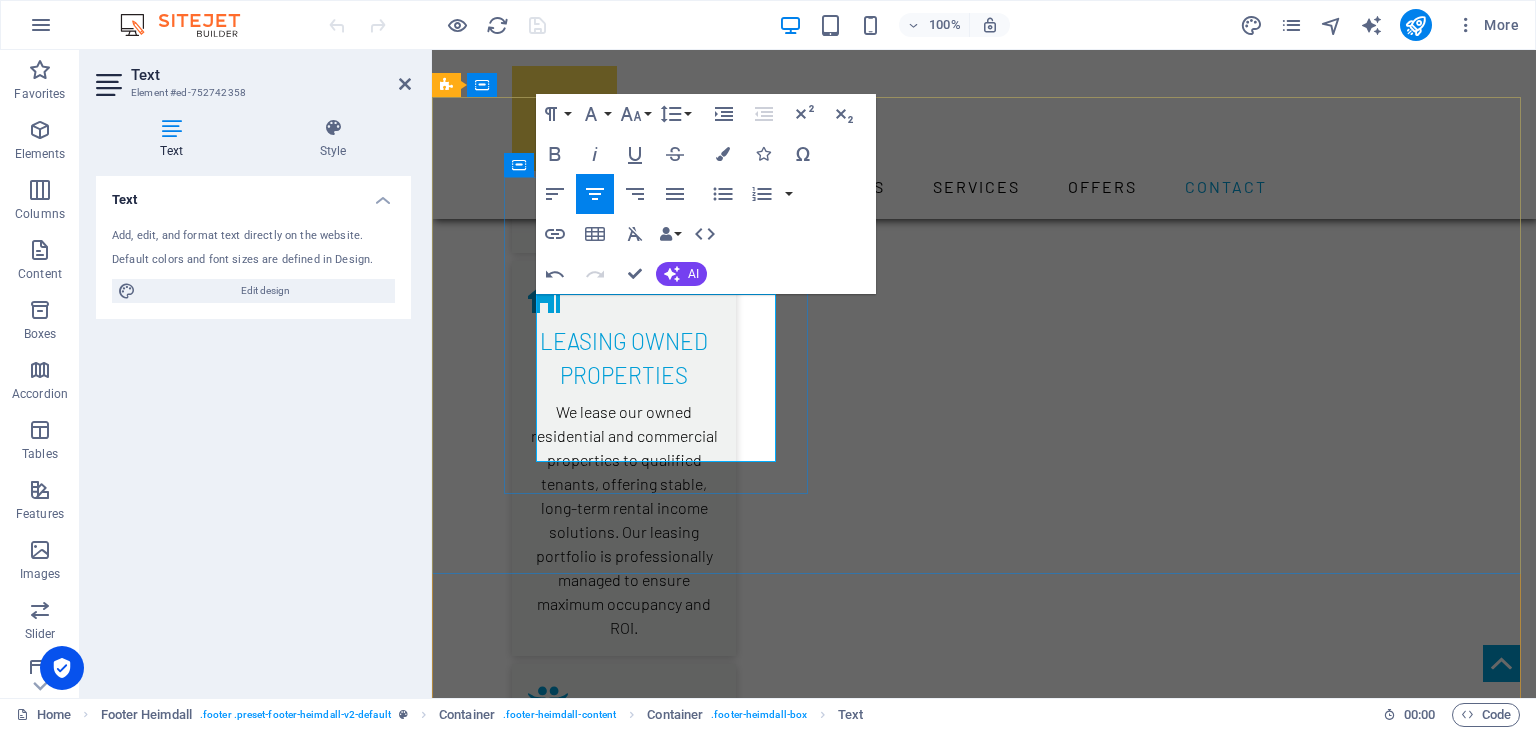 click on "Office no 05, Wo-rk, Burjuman" at bounding box center (600, 5141) 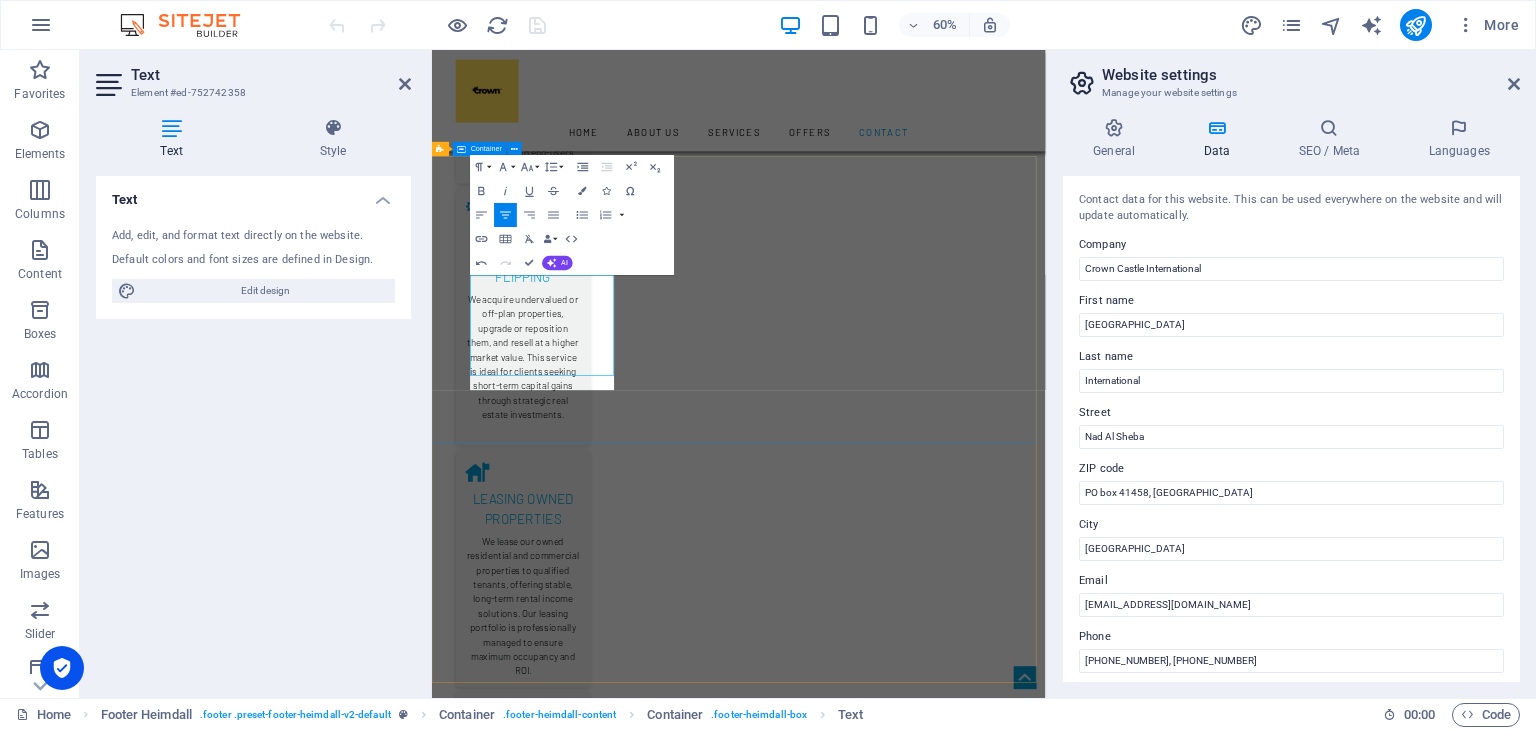 scroll, scrollTop: 3928, scrollLeft: 0, axis: vertical 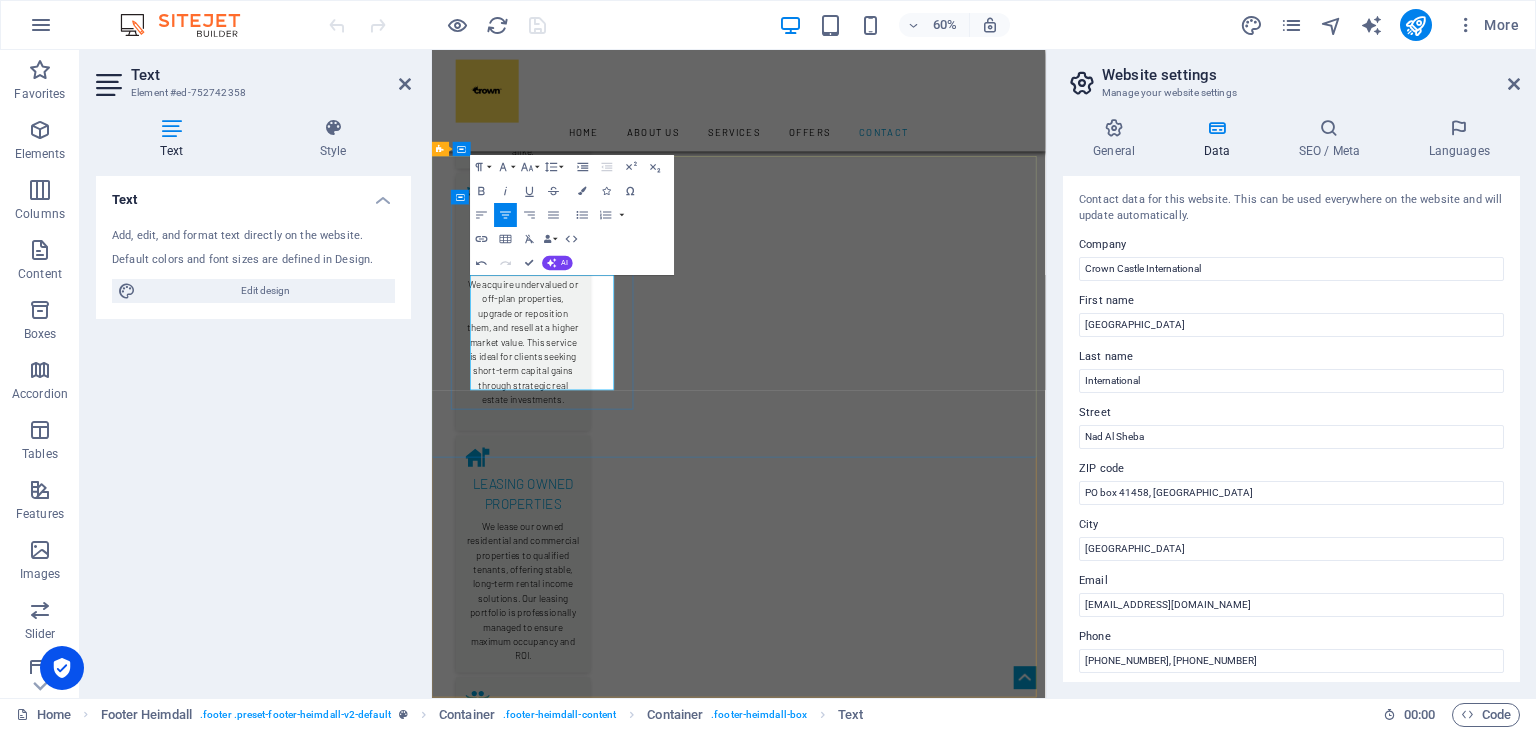 click on "Office no 05, [GEOGRAPHIC_DATA] , [GEOGRAPHIC_DATA]" at bounding box center (599, 6015) 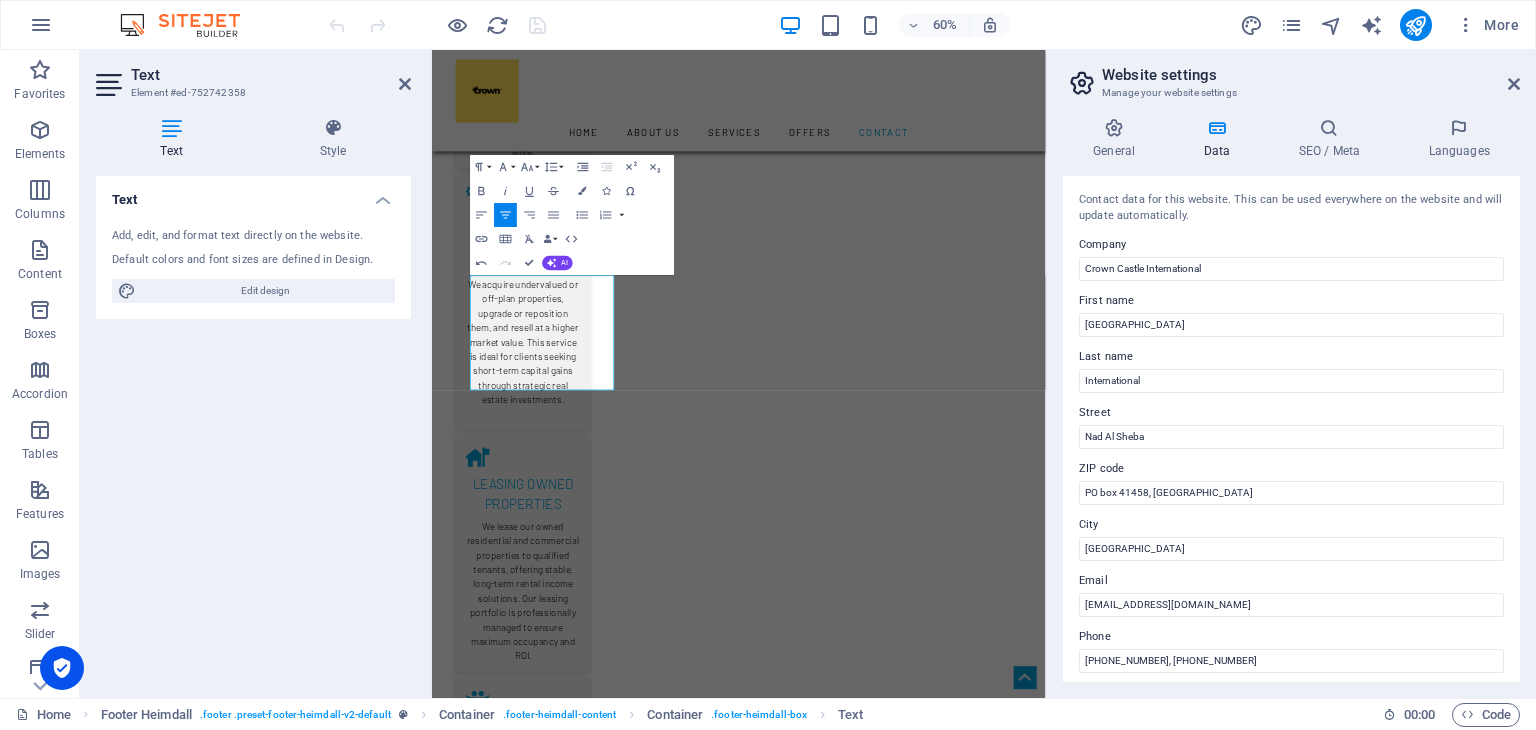 click on "Text Add, edit, and format text directly on the website. Default colors and font sizes are defined in Design. Edit design Alignment Left aligned Centered Right aligned" at bounding box center [253, 429] 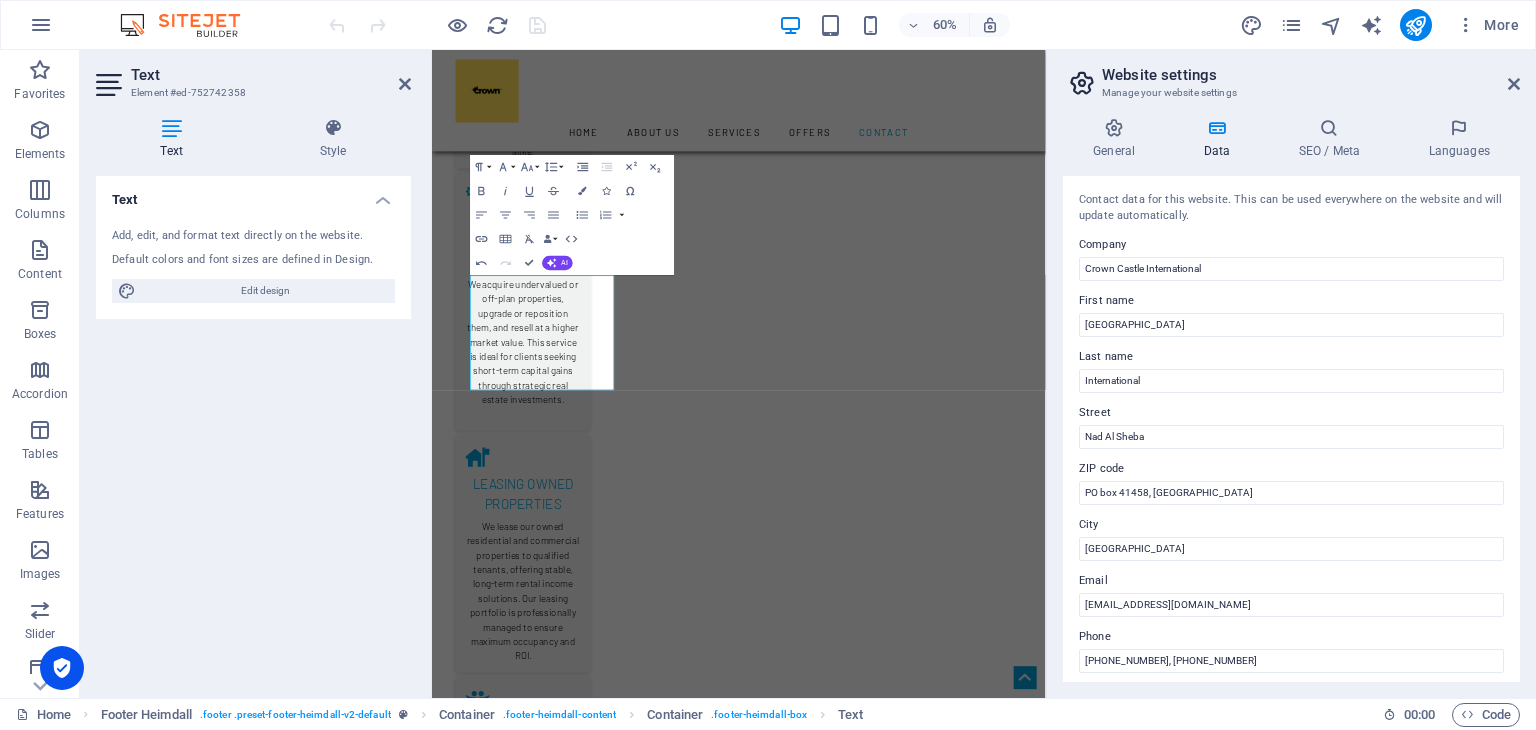 click on "Text Add, edit, and format text directly on the website. Default colors and font sizes are defined in Design. Edit design Alignment Left aligned Centered Right aligned" at bounding box center (253, 429) 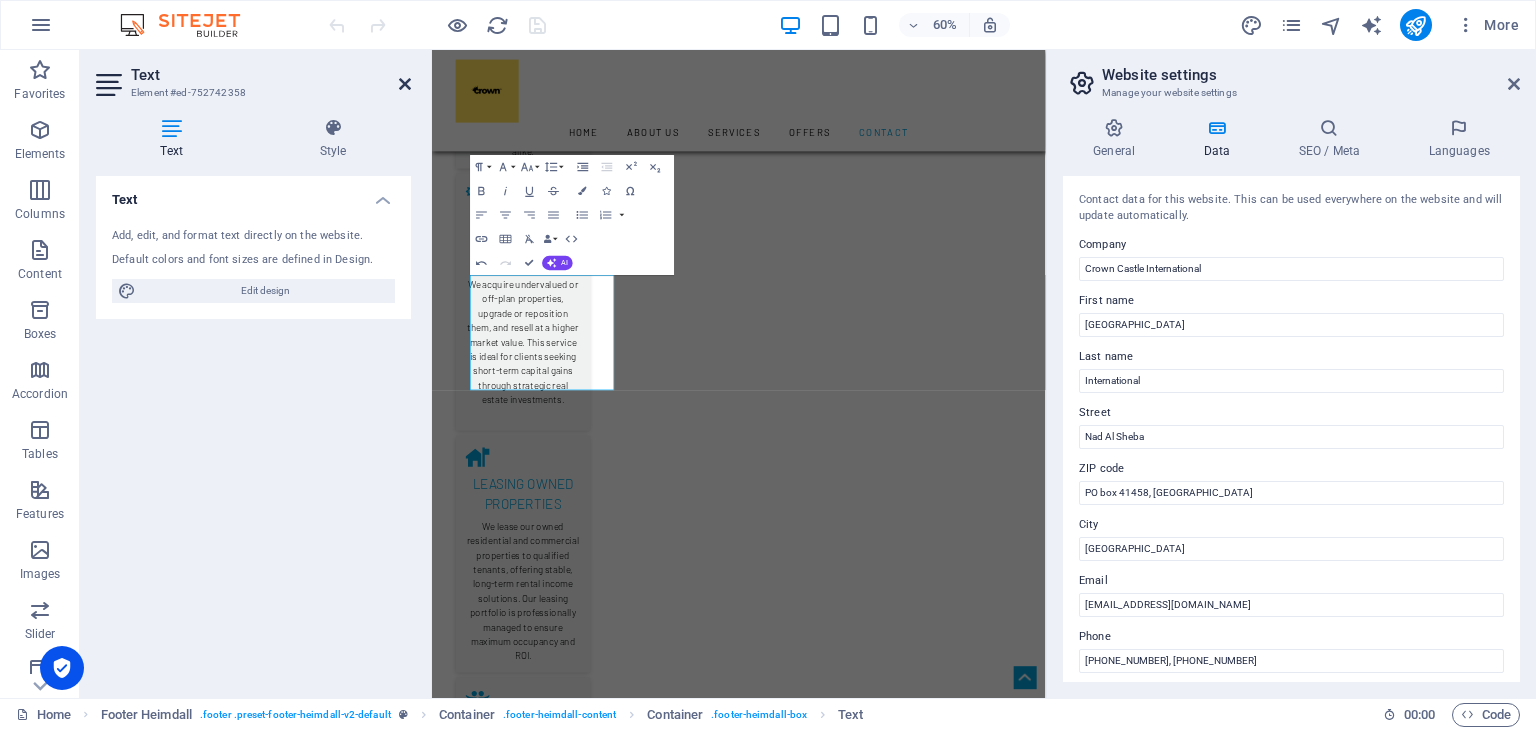 click at bounding box center (405, 84) 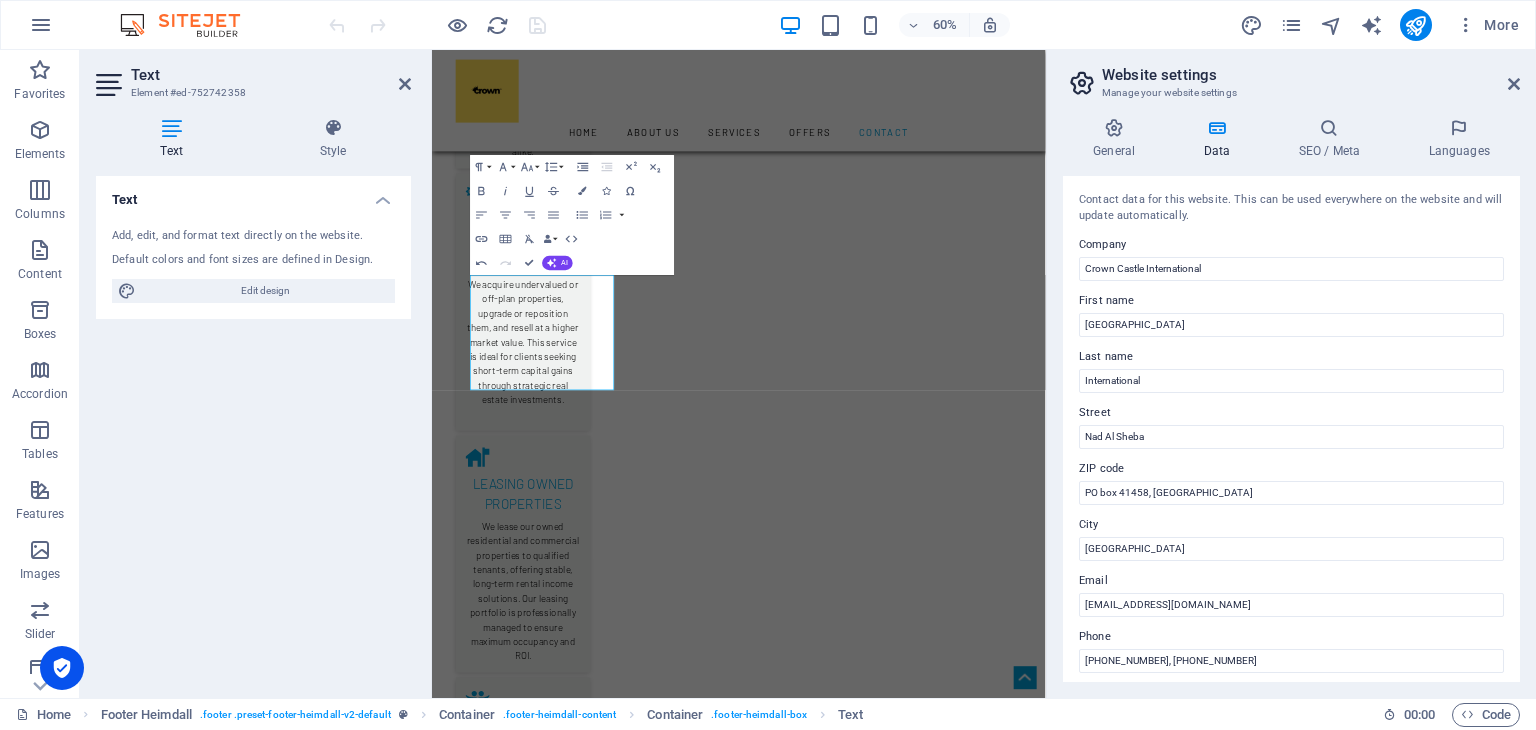 scroll, scrollTop: 3688, scrollLeft: 0, axis: vertical 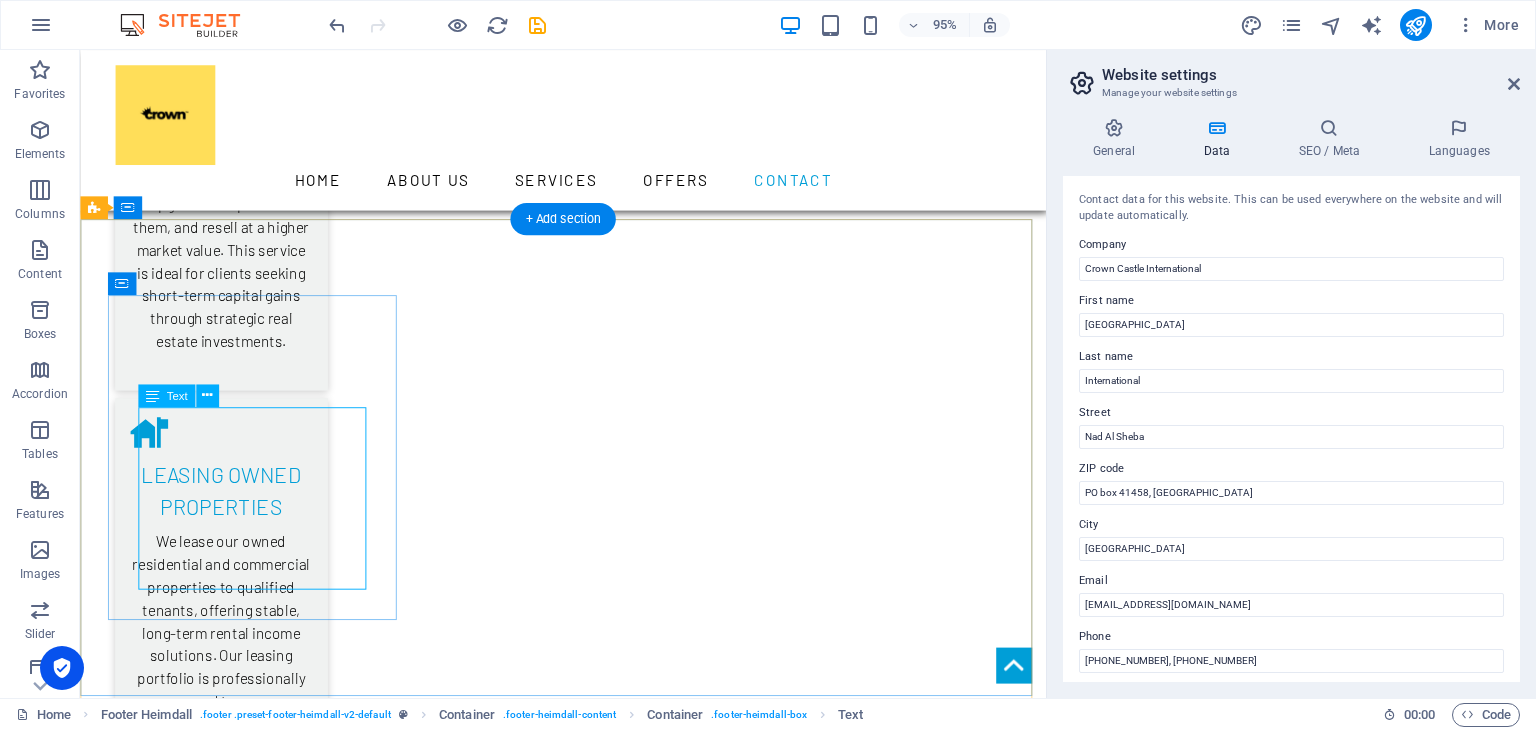click on "Crown Castle International [GEOGRAPHIC_DATA], [GEOGRAPHIC_DATA]   [GEOGRAPHIC_DATA] [GEOGRAPHIC_DATA] & Office [STREET_ADDRESS]" at bounding box center [248, 5260] 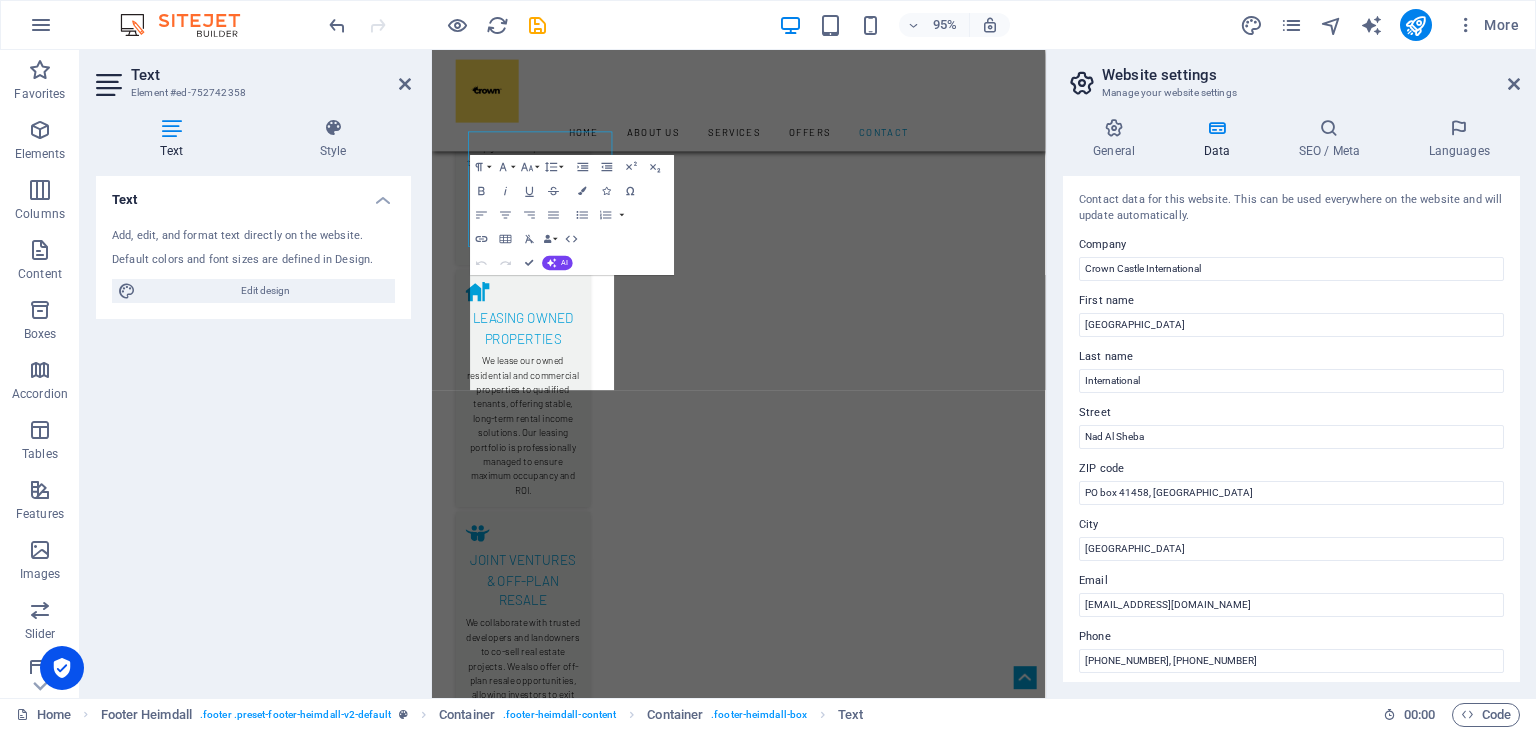 scroll, scrollTop: 3928, scrollLeft: 0, axis: vertical 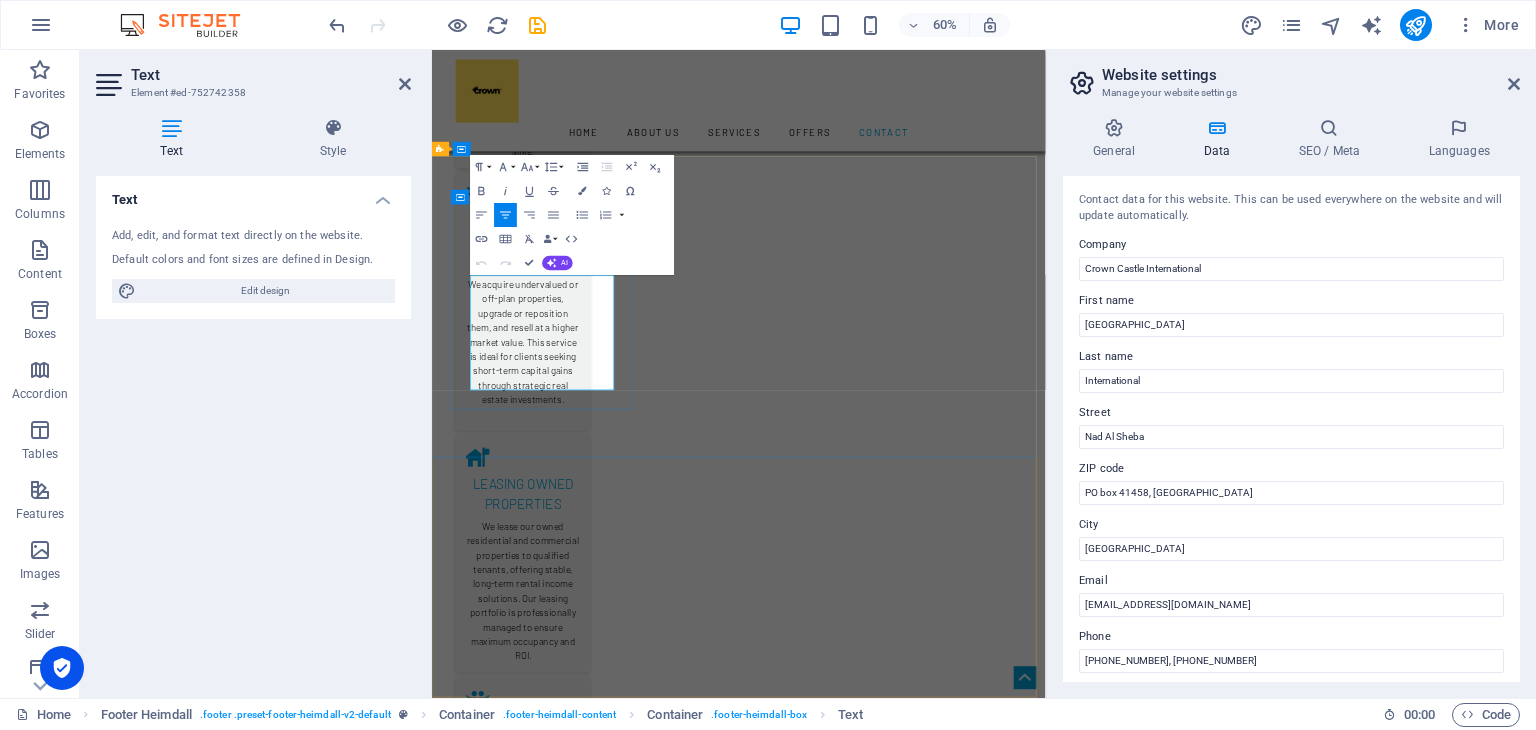 click on "Crown Castle International" at bounding box center [600, 5836] 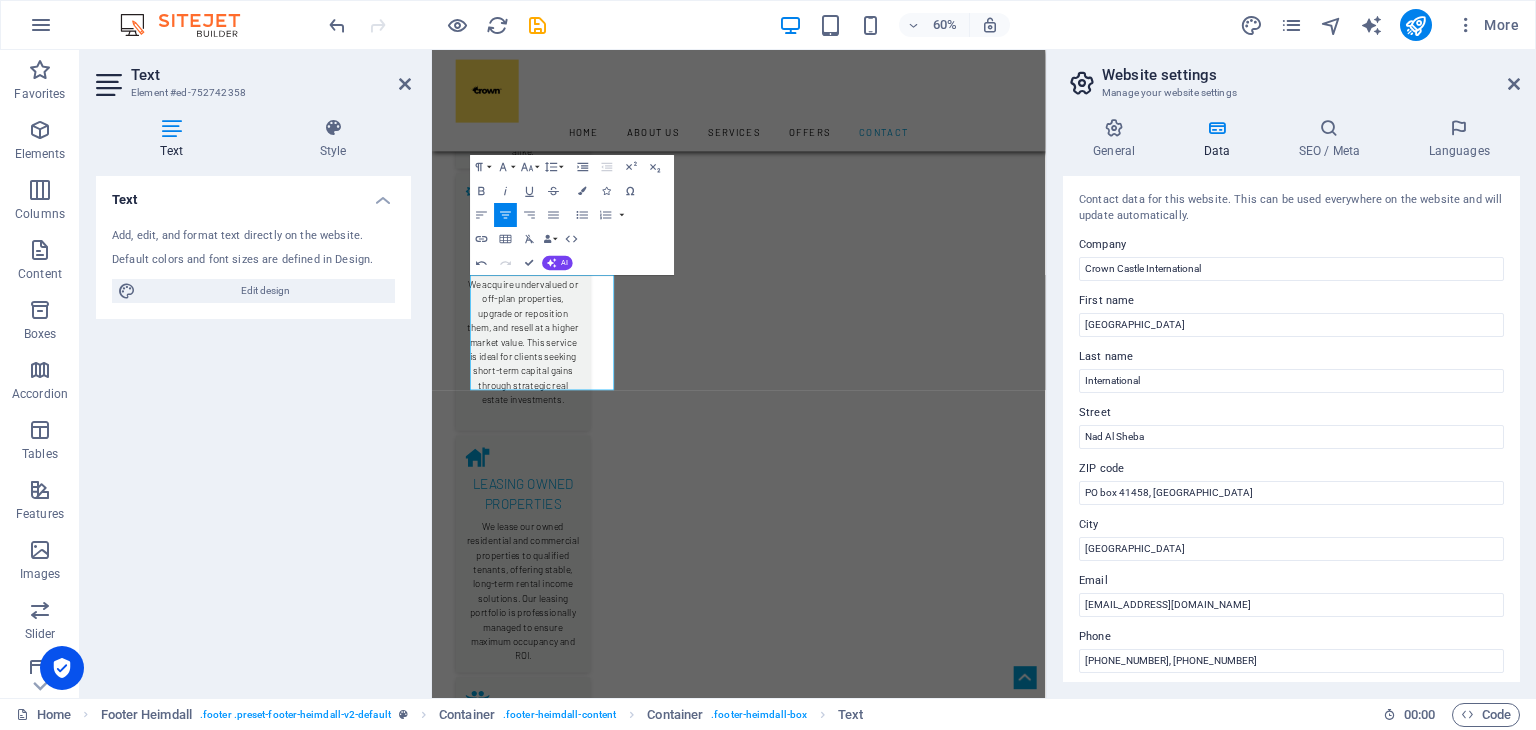 click on "Text Add, edit, and format text directly on the website. Default colors and font sizes are defined in Design. Edit design Alignment Left aligned Centered Right aligned" at bounding box center [253, 429] 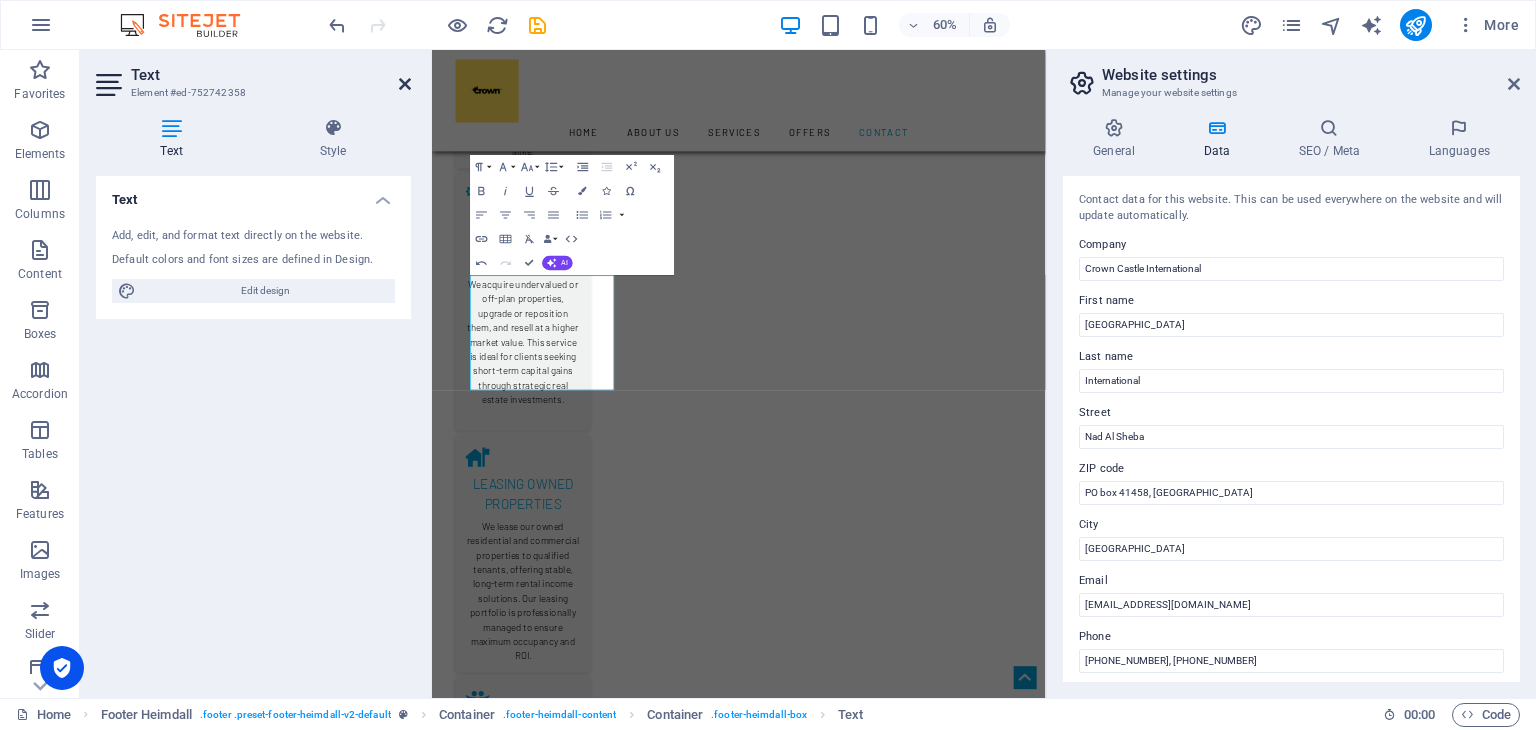 click at bounding box center (405, 84) 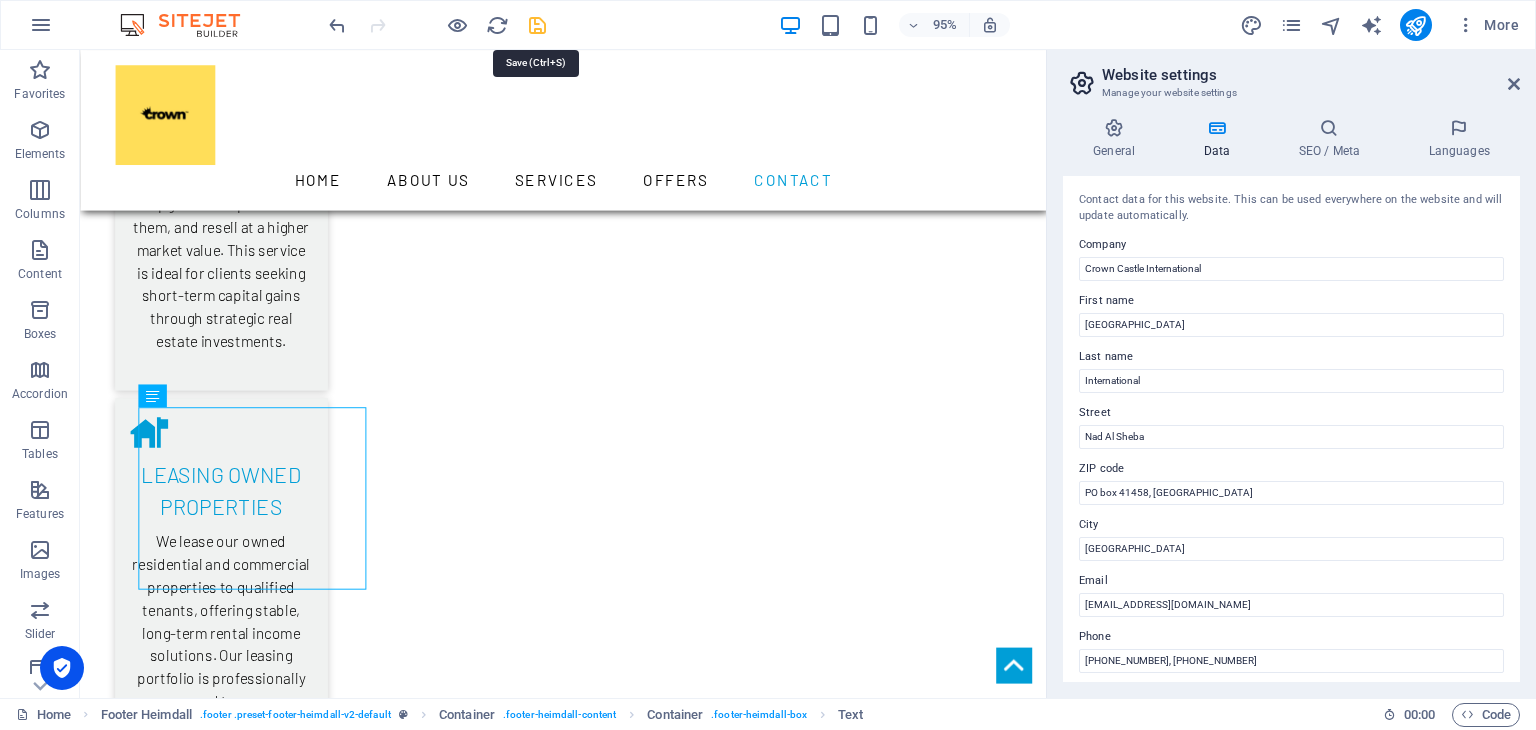 click at bounding box center [537, 25] 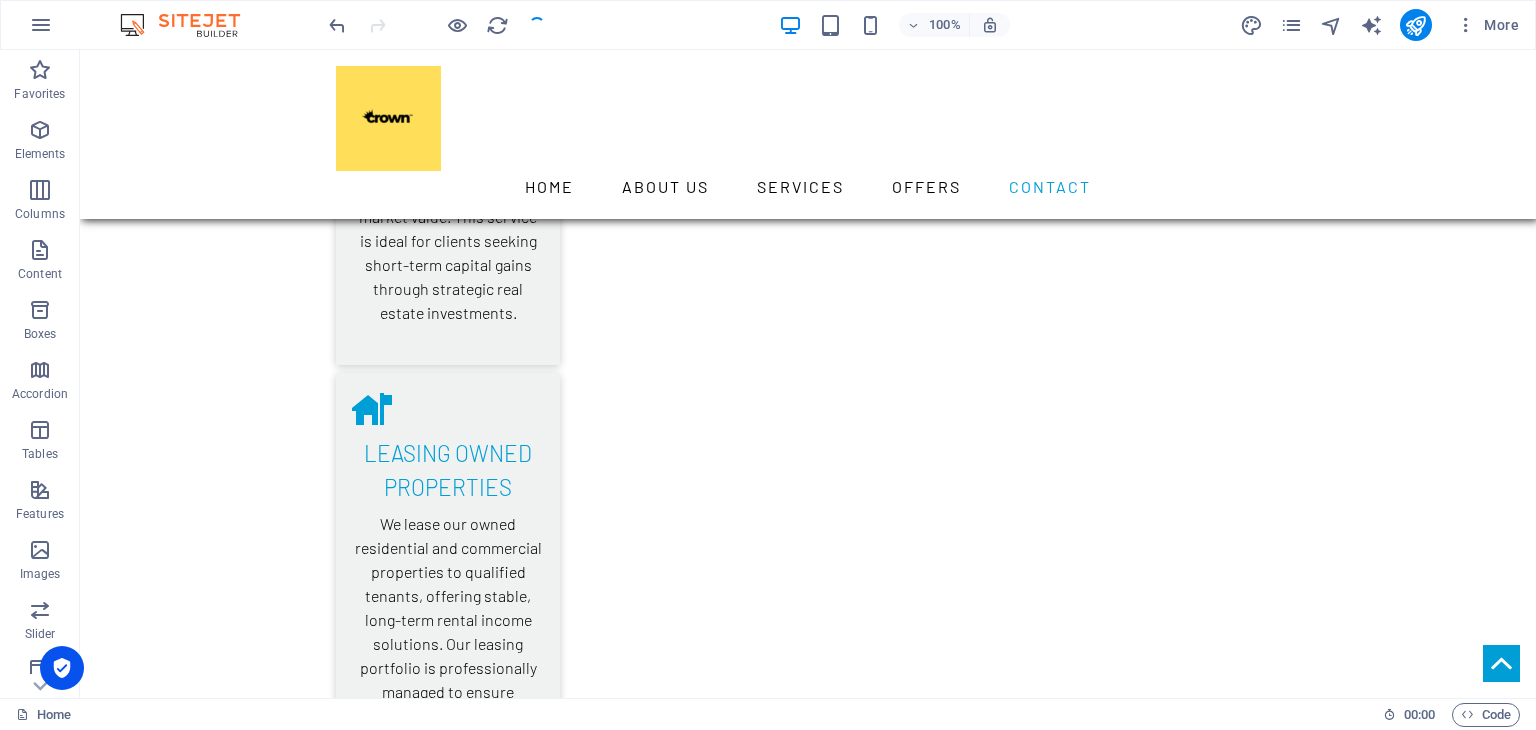 scroll, scrollTop: 3668, scrollLeft: 0, axis: vertical 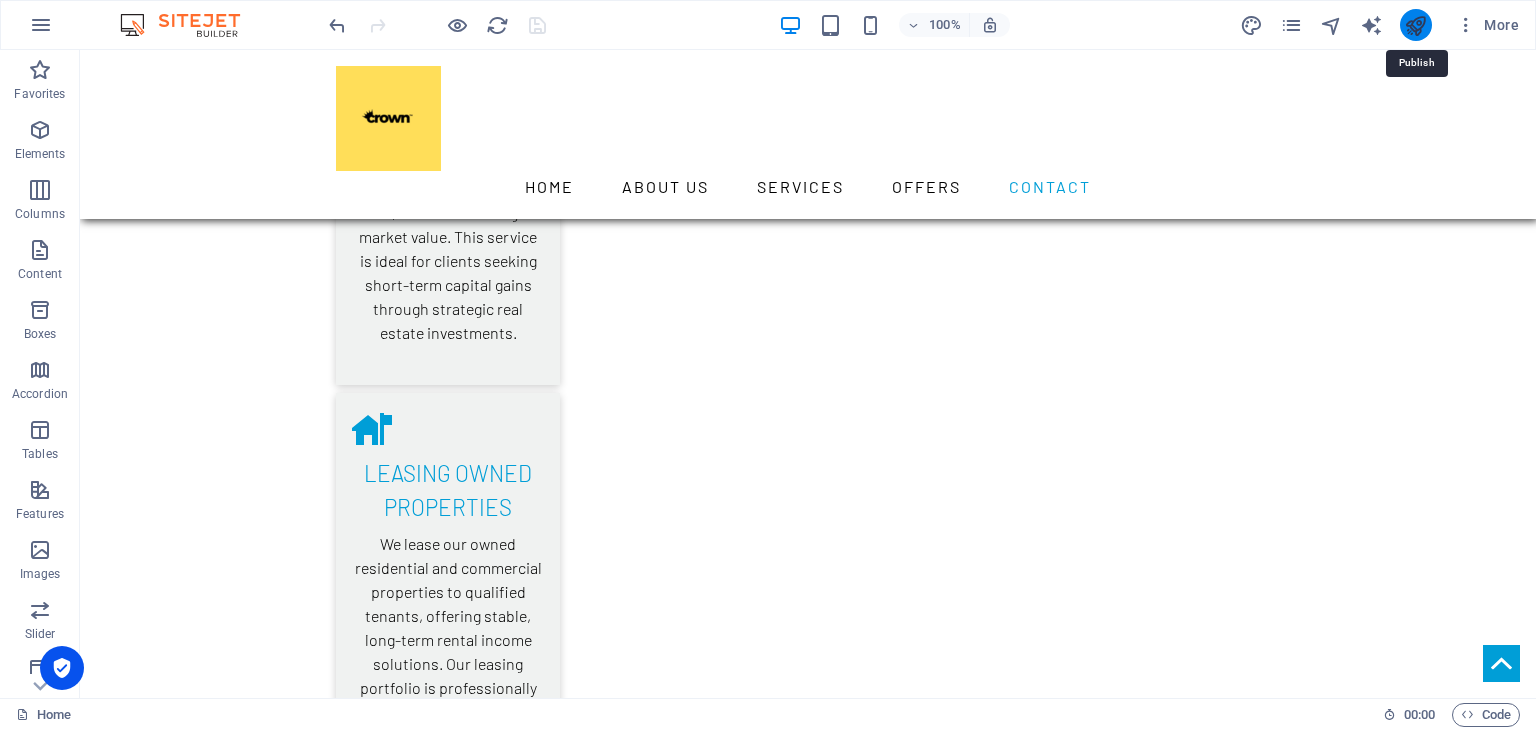 click at bounding box center [1415, 25] 